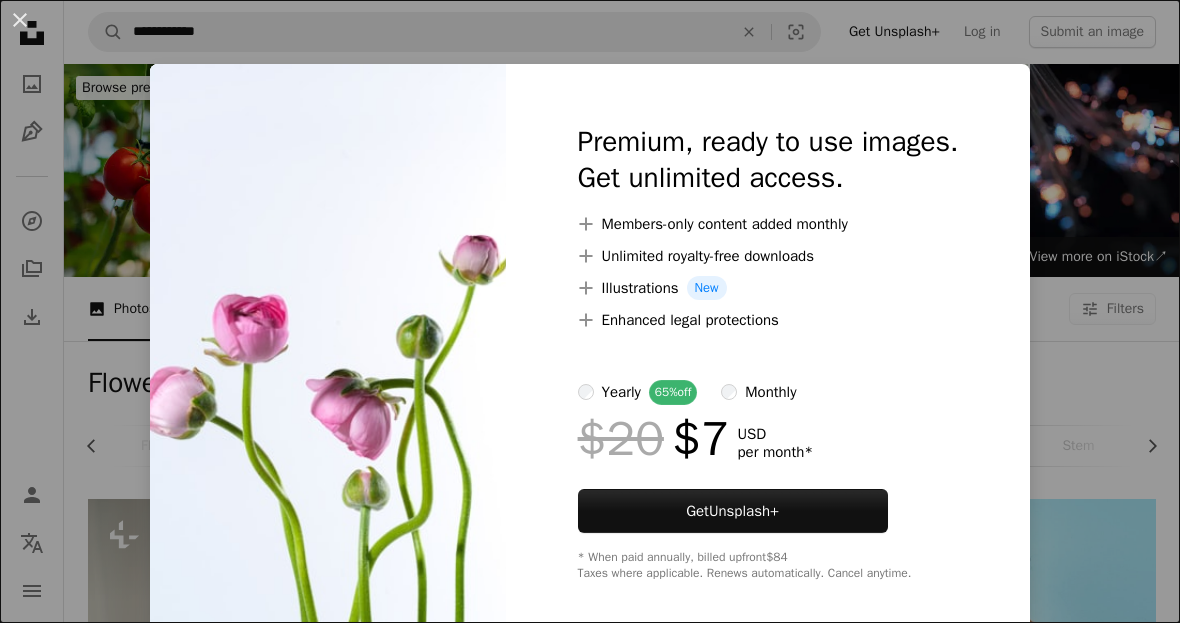 scroll, scrollTop: 2192, scrollLeft: 0, axis: vertical 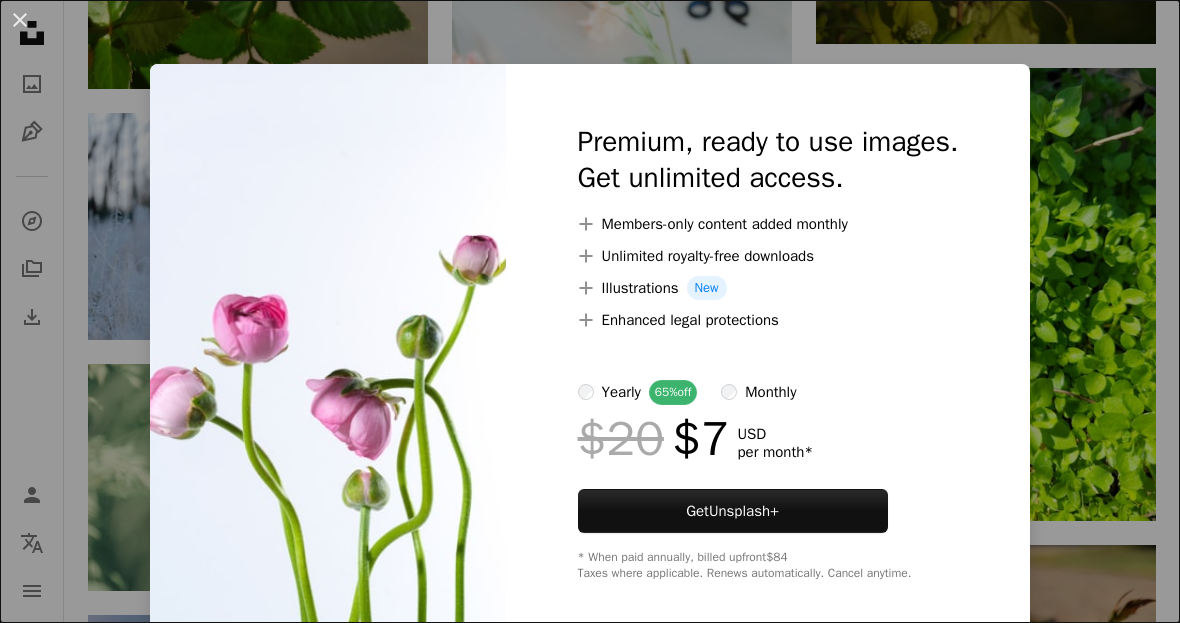 click on "An X shape Premium, ready to use images. Get unlimited access. A plus sign Members-only content added monthly A plus sign Unlimited royalty-free downloads A plus sign Illustrations  New A plus sign Enhanced legal protections yearly 65%  off monthly $20   $7 USD per month * Get  Unsplash+ * When paid annually, billed upfront  $84 Taxes where applicable. Renews automatically. Cancel anytime." at bounding box center (590, 311) 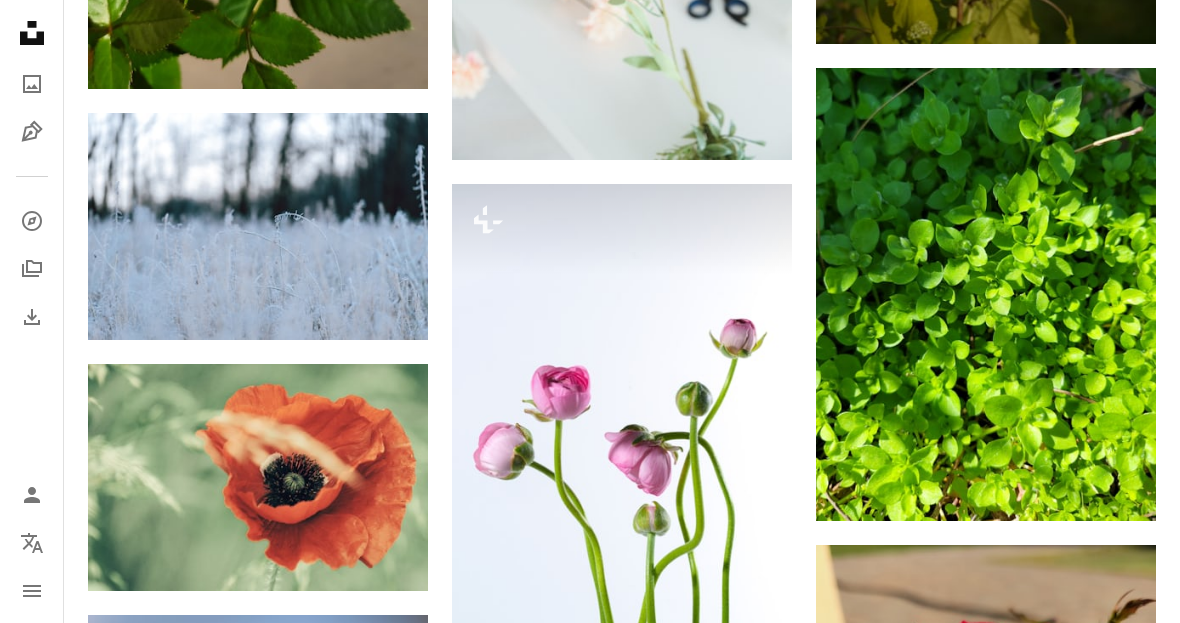 click on "A lock Download" at bounding box center [721, 603] 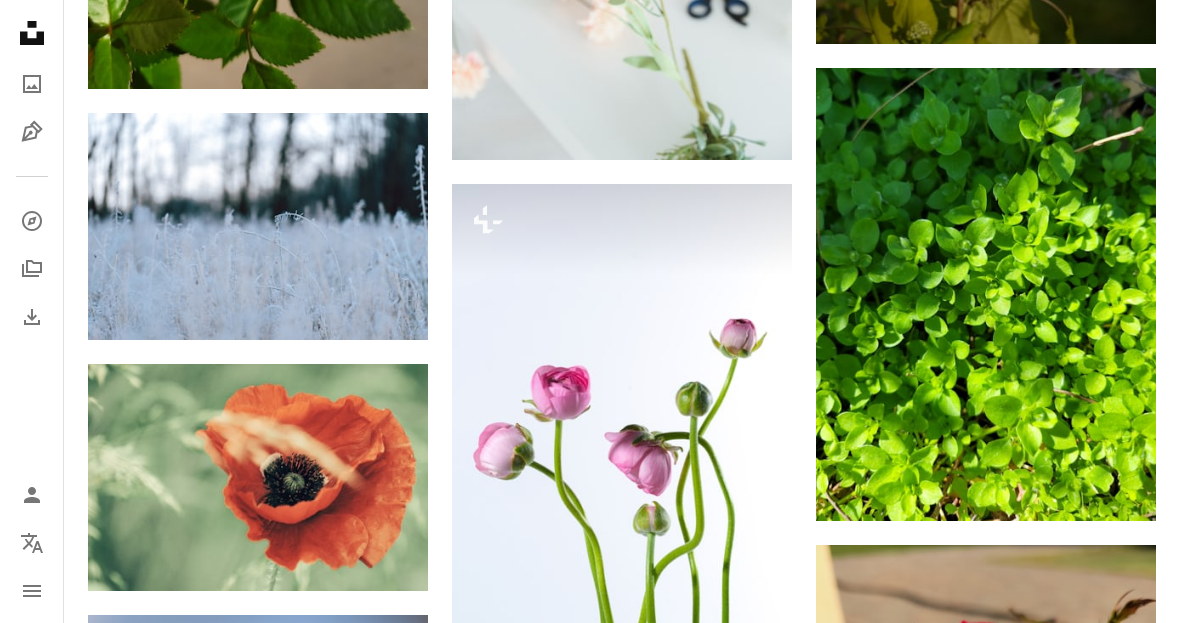 click on "An X shape Premium, ready to use images. Get unlimited access. A plus sign Members-only content added monthly A plus sign Unlimited royalty-free downloads A plus sign Illustrations  New A plus sign Enhanced legal protections yearly 65%  off monthly $20   $7 USD per month * Get  Unsplash+ * When paid annually, billed upfront  $84 Taxes where applicable. Renews automatically. Cancel anytime." at bounding box center (590, 2404) 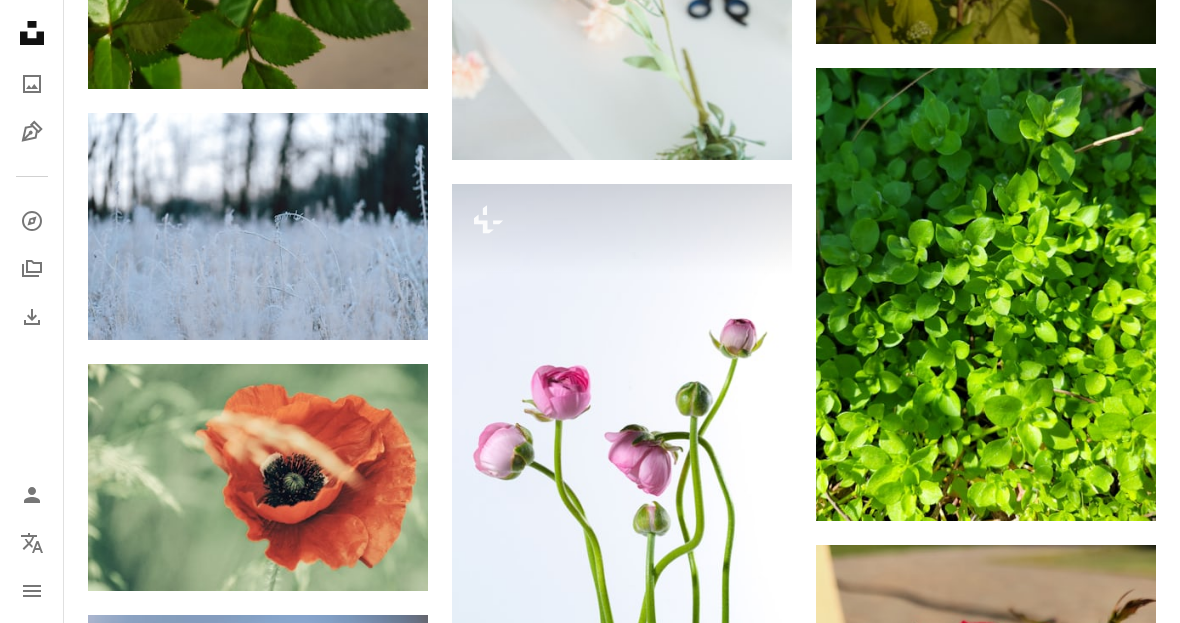 click at bounding box center (622, 411) 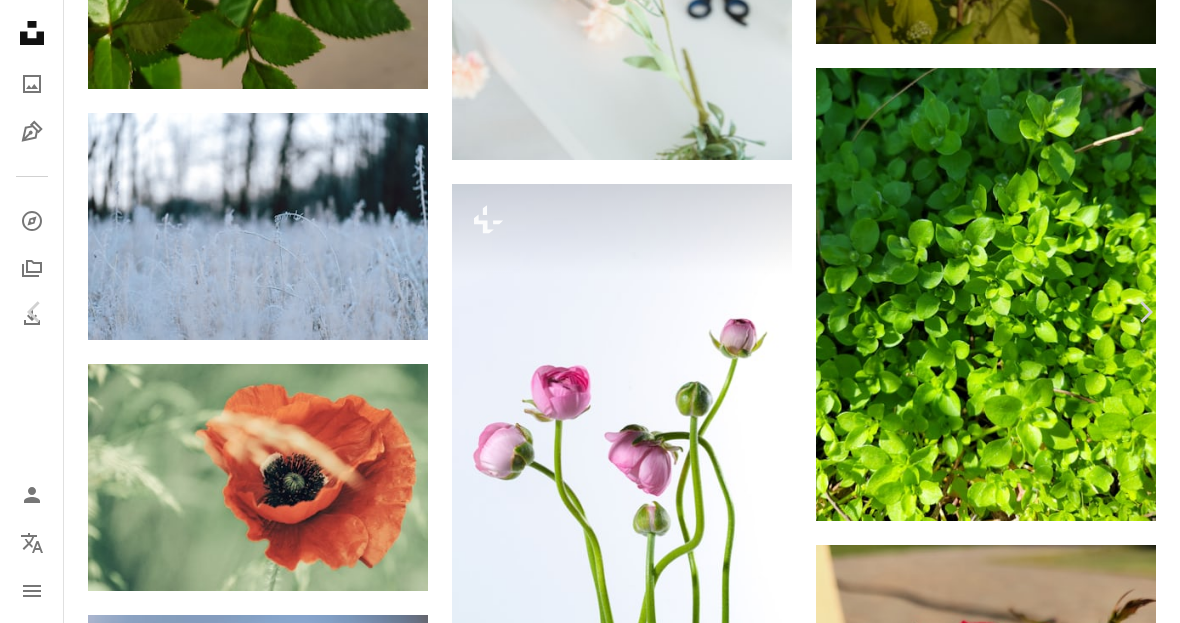 click 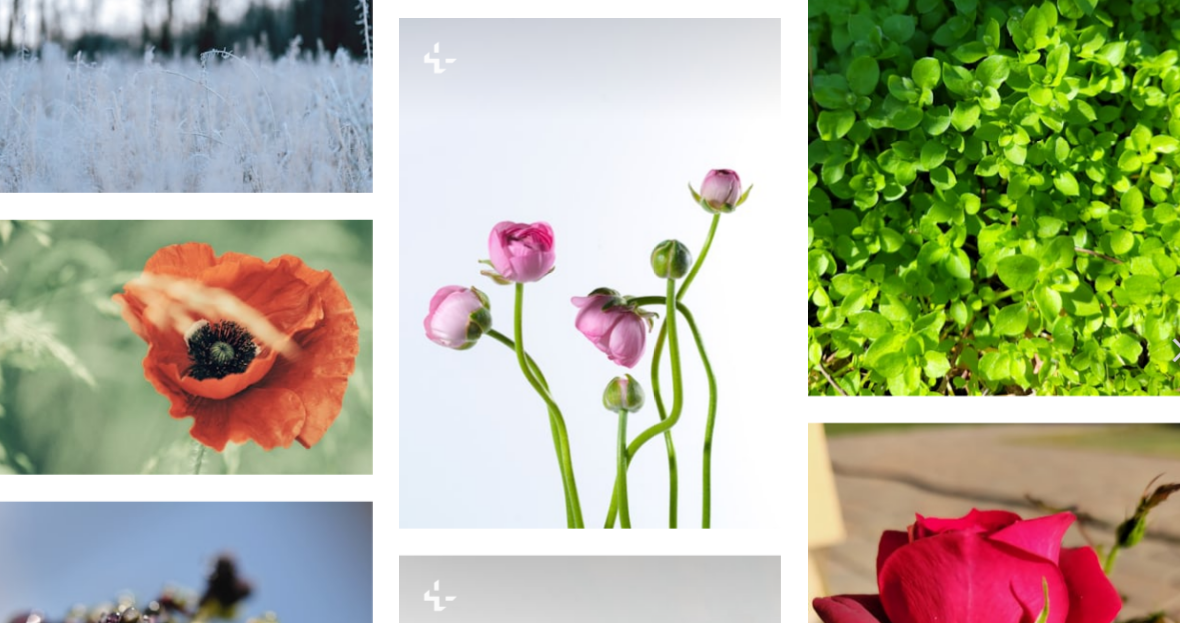 scroll, scrollTop: 2370, scrollLeft: 0, axis: vertical 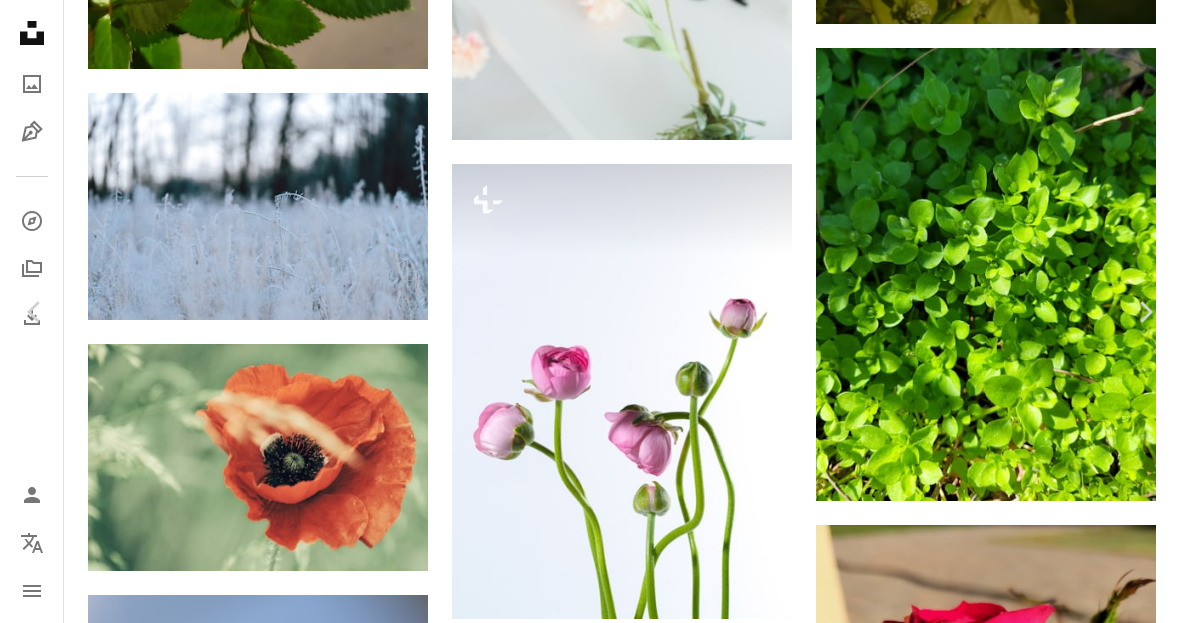 click on "An X shape" at bounding box center (20, 20) 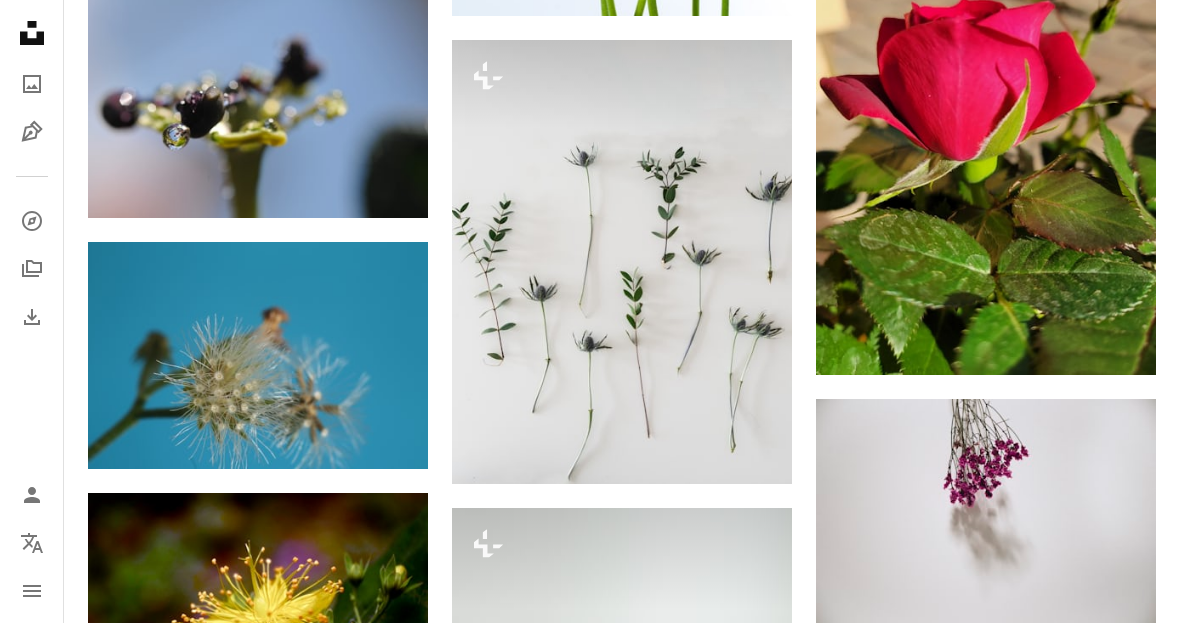 scroll, scrollTop: 2806, scrollLeft: 0, axis: vertical 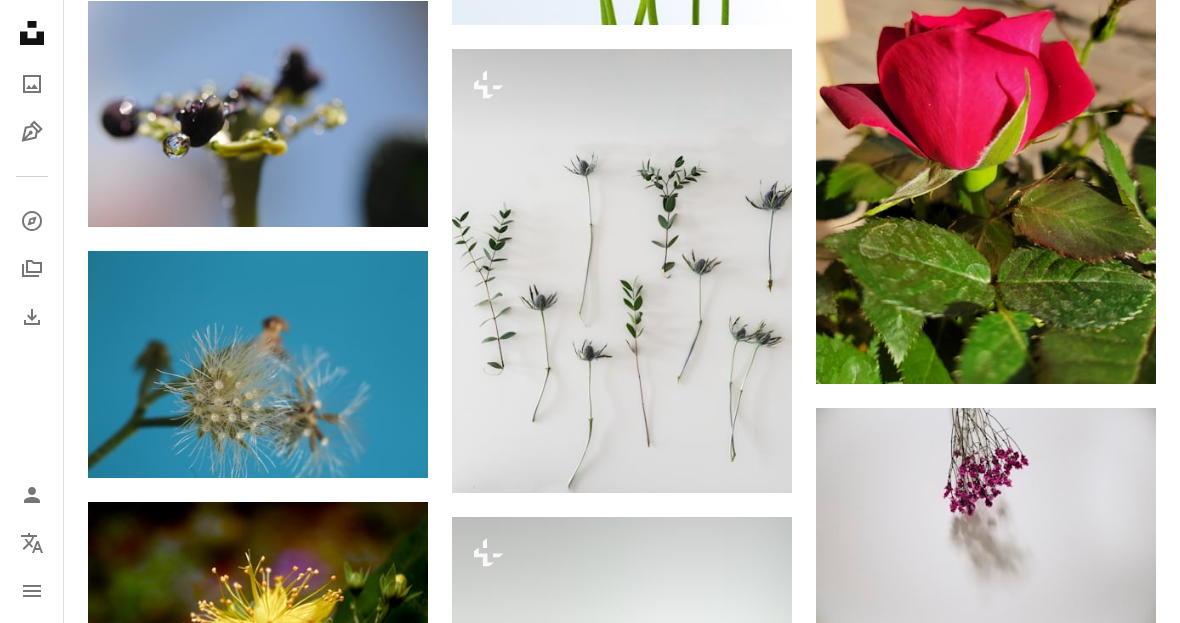click at bounding box center [622, 271] 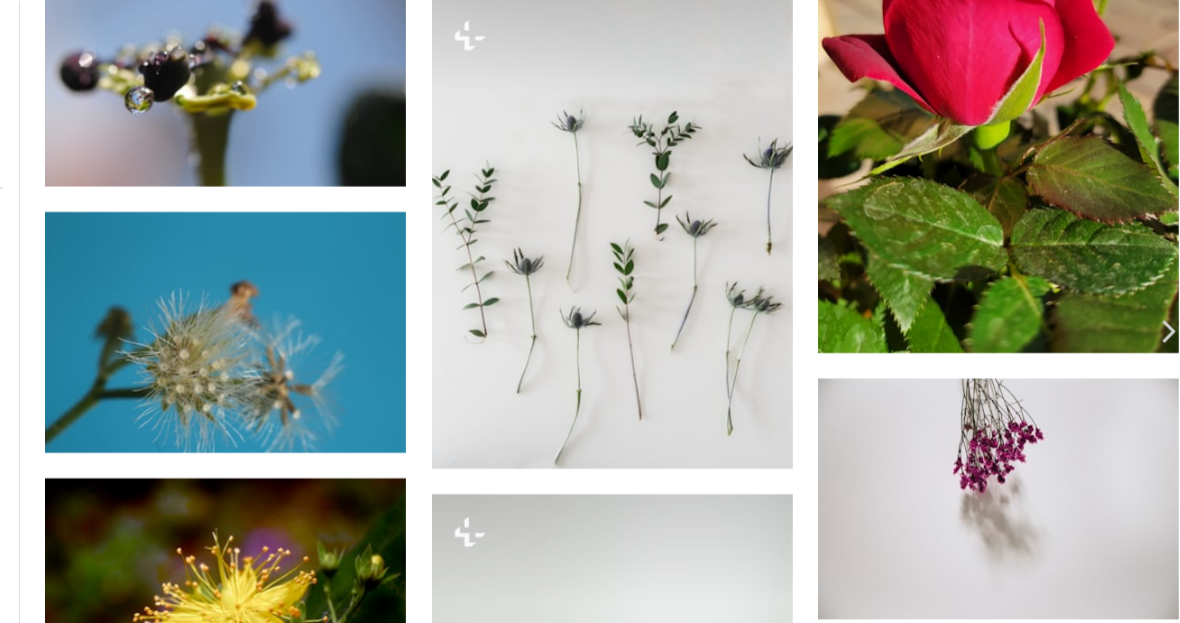scroll, scrollTop: 2858, scrollLeft: 0, axis: vertical 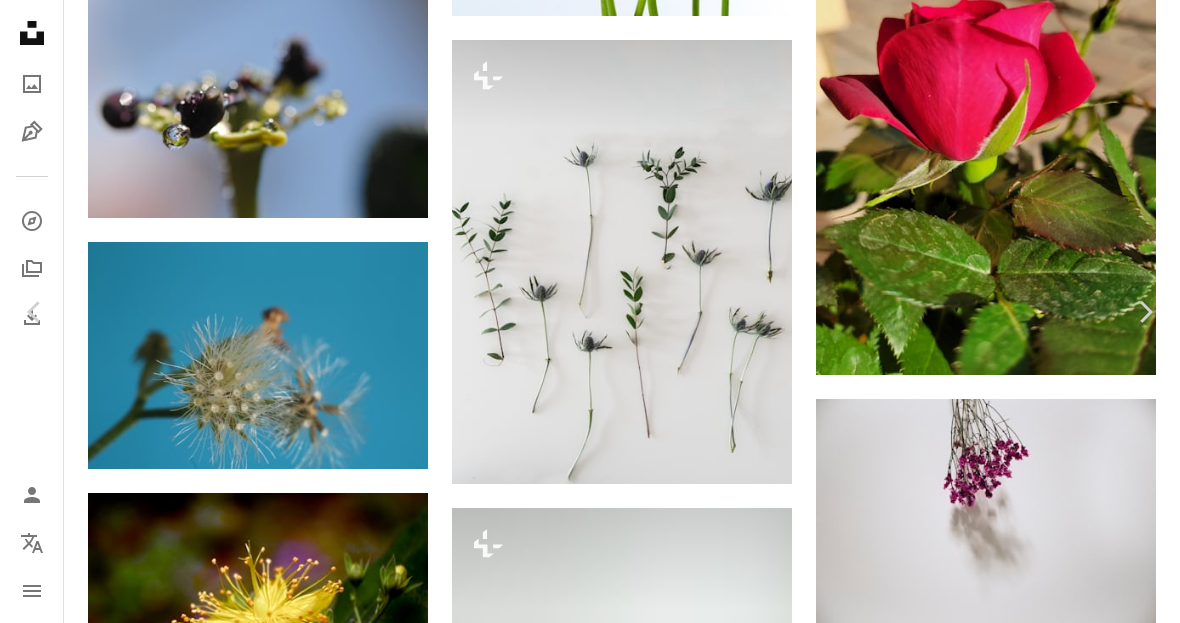 click on "An X shape" at bounding box center [20, 20] 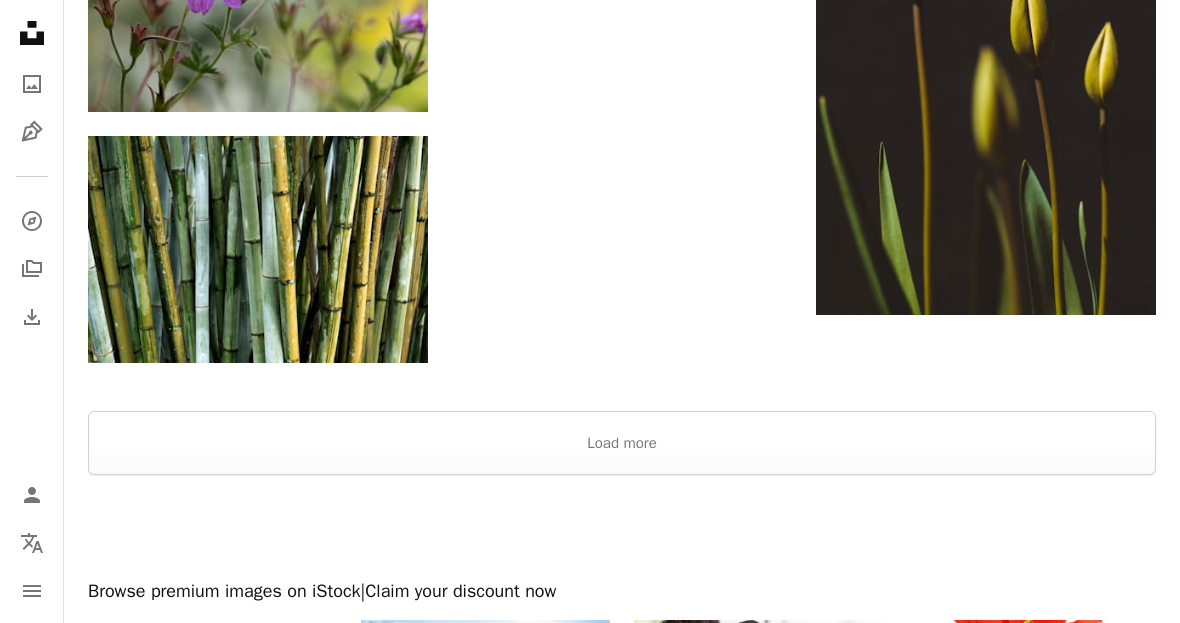 scroll, scrollTop: 5700, scrollLeft: 0, axis: vertical 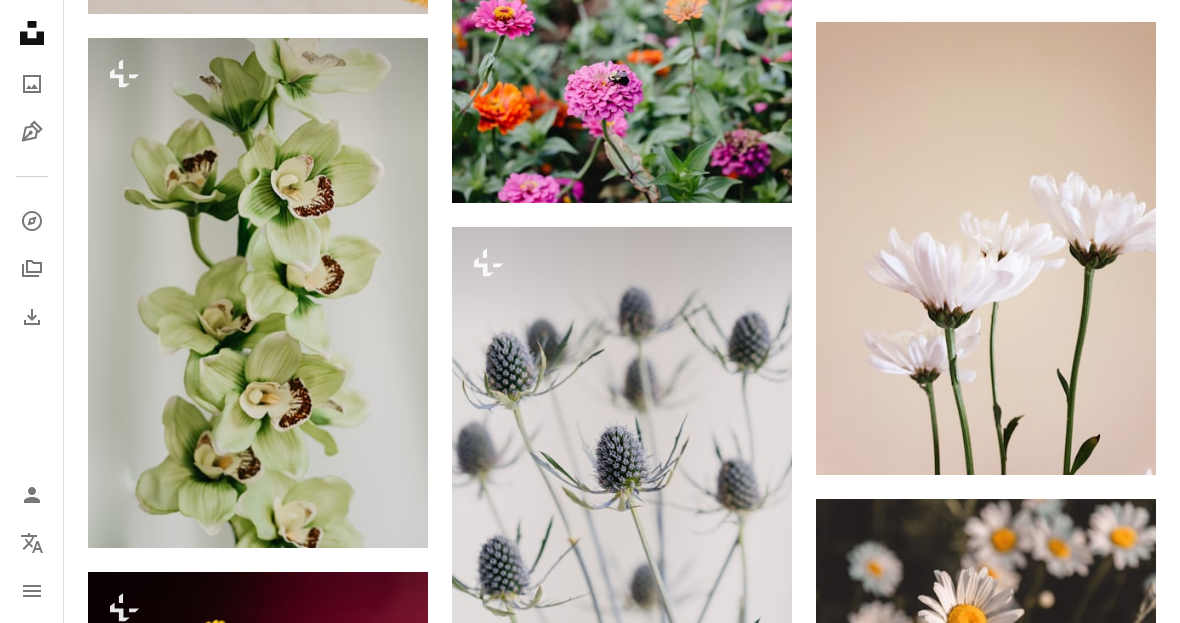 click at bounding box center [986, 612] 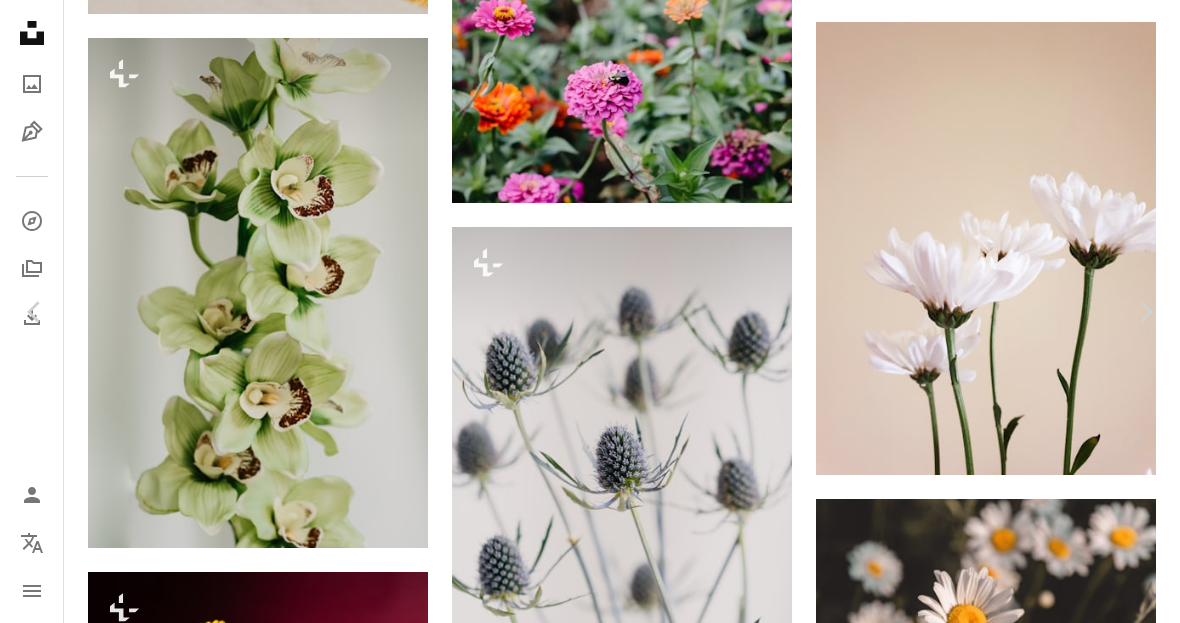 click on "An X shape" at bounding box center (20, 20) 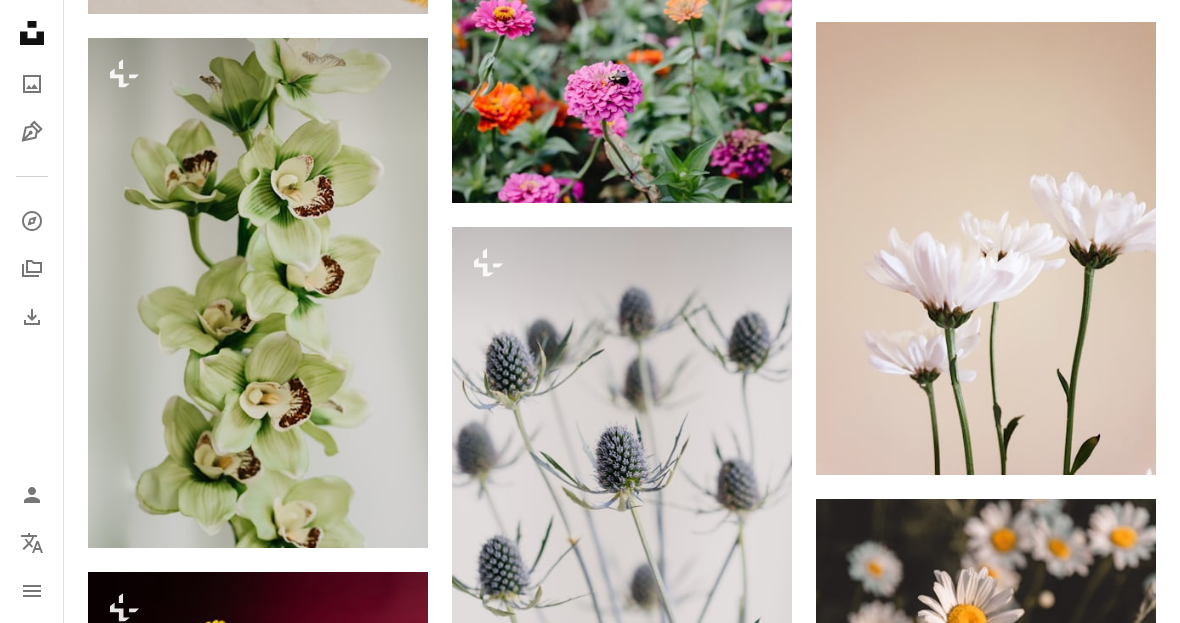 click at bounding box center [622, 482] 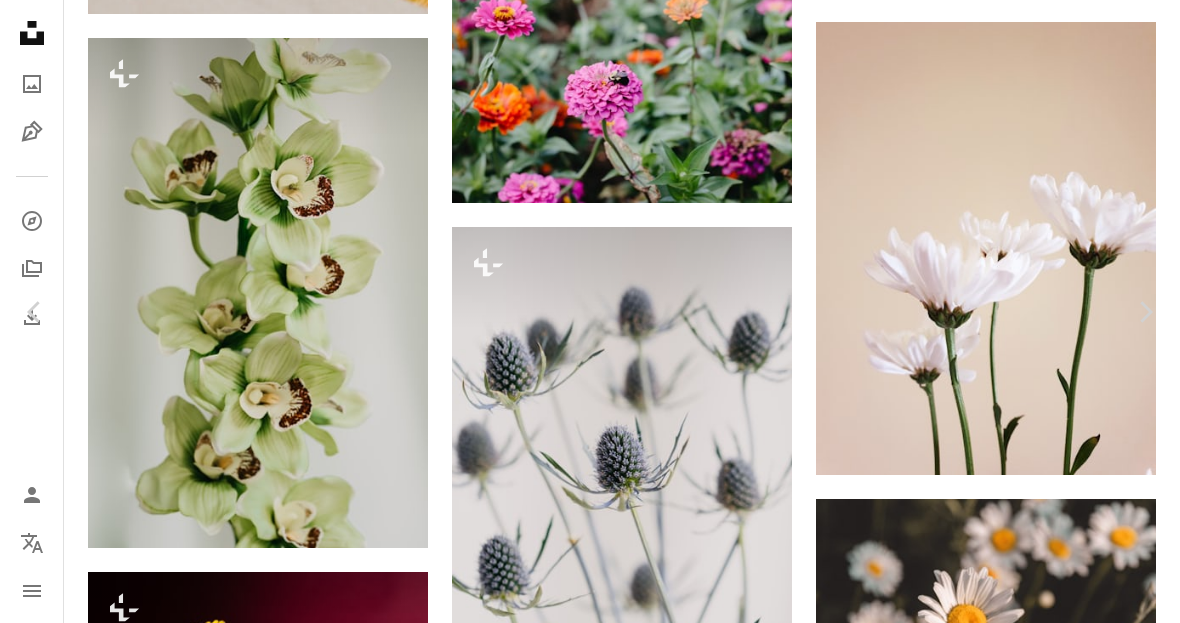 click on "An X shape" at bounding box center [20, 20] 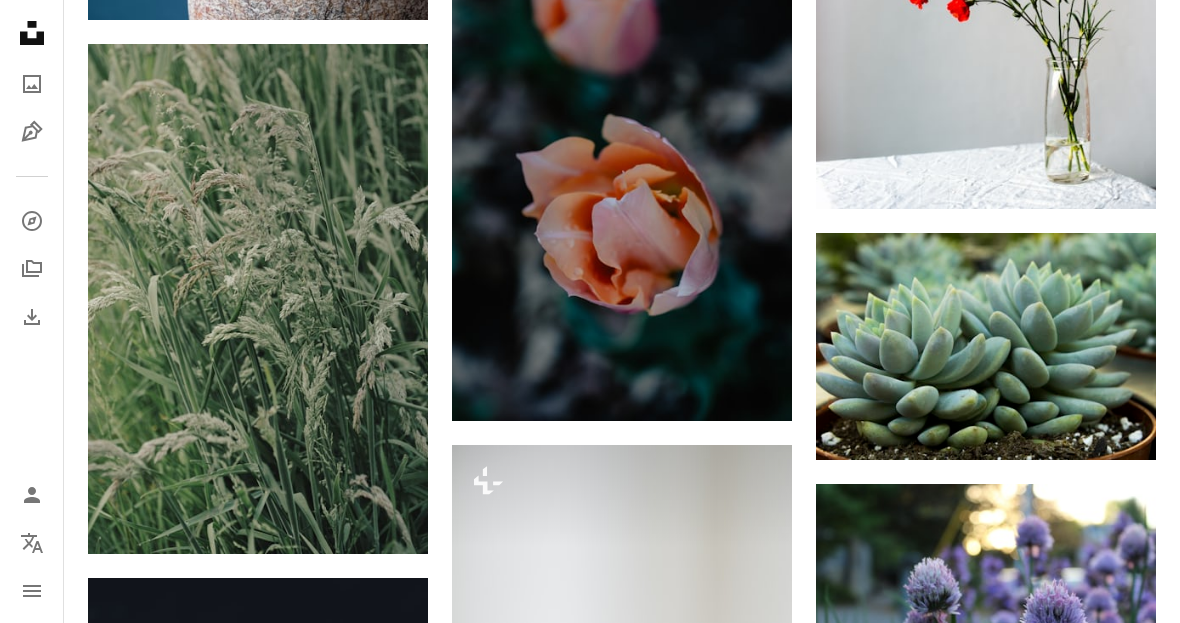 scroll, scrollTop: 27699, scrollLeft: 0, axis: vertical 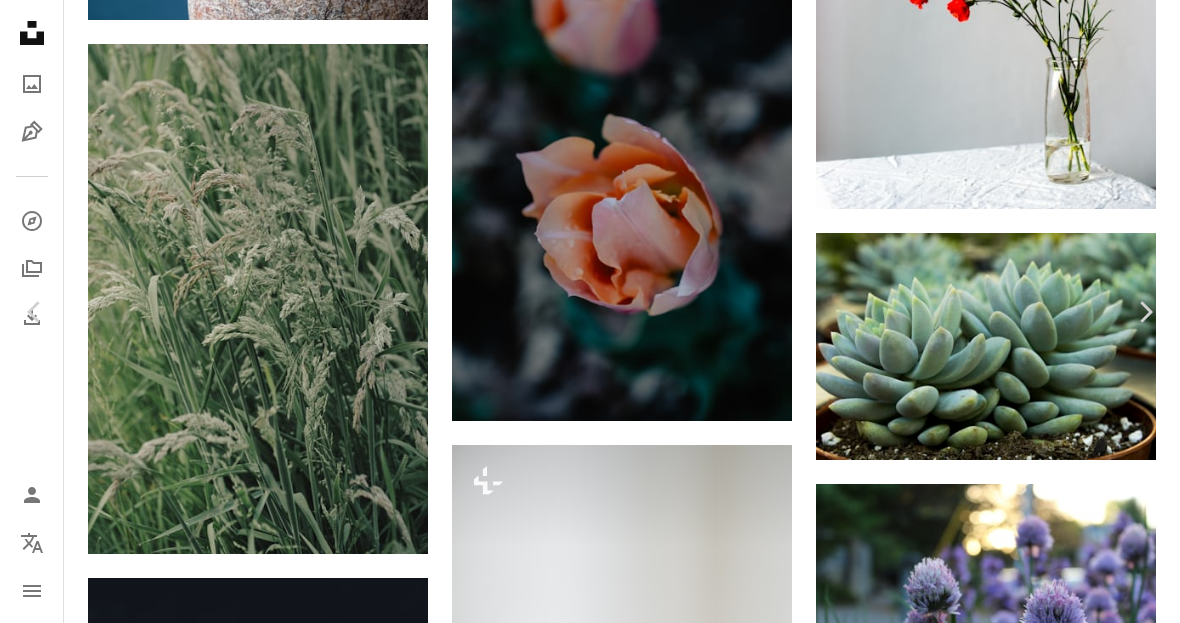 click on "An X shape" at bounding box center (20, 20) 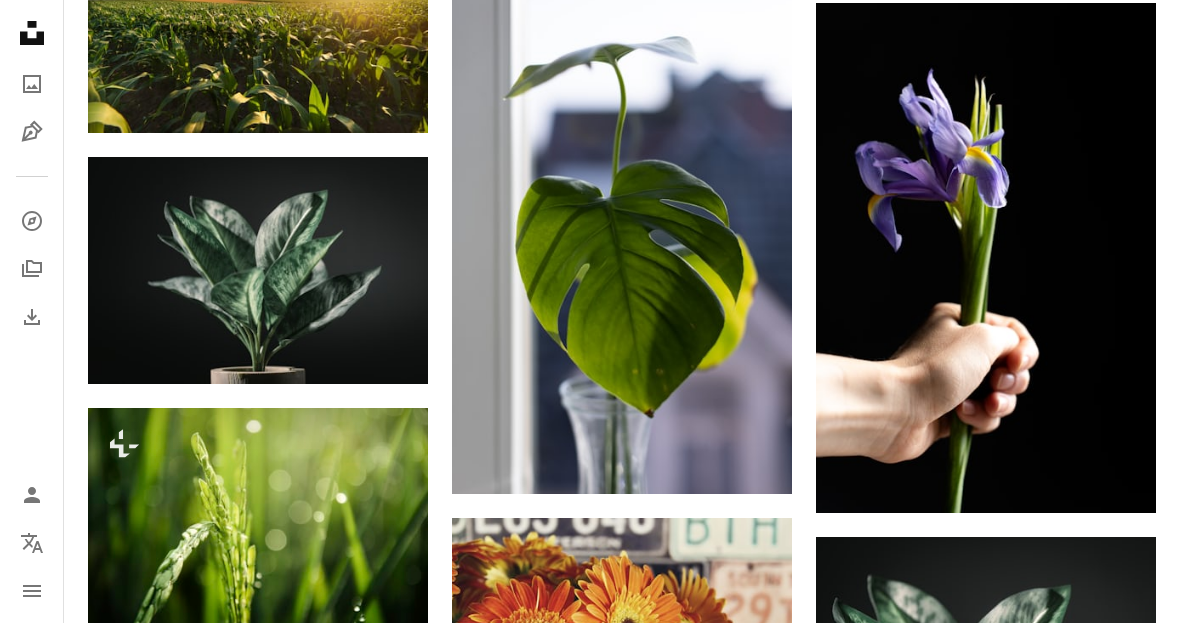 scroll, scrollTop: 42790, scrollLeft: 0, axis: vertical 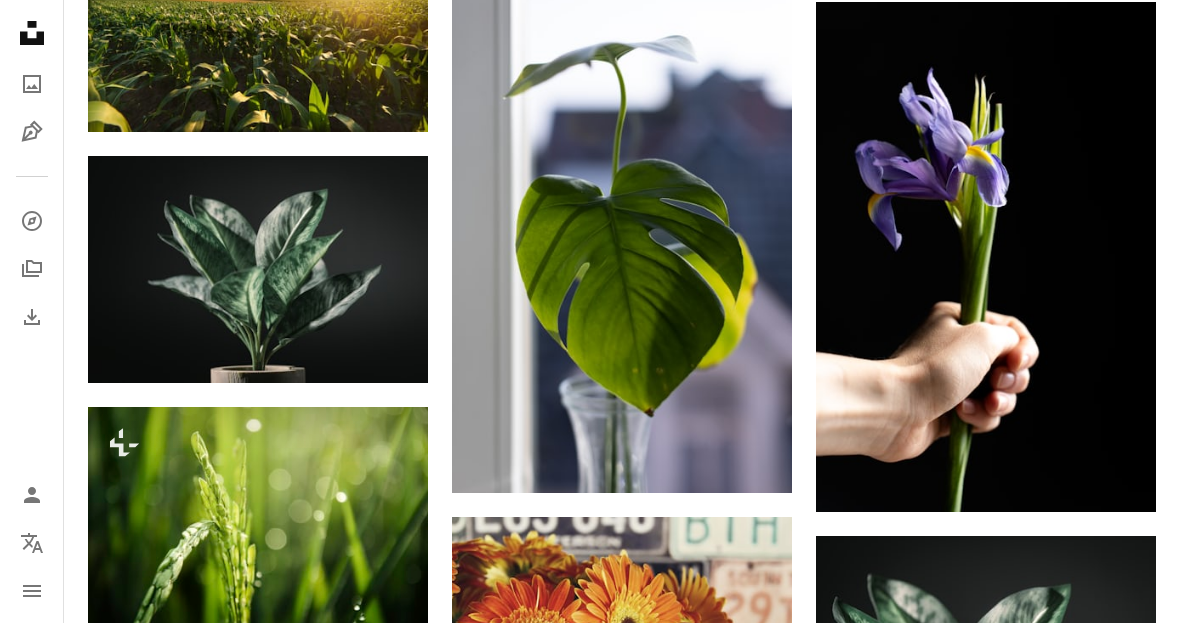 click at bounding box center [622, 238] 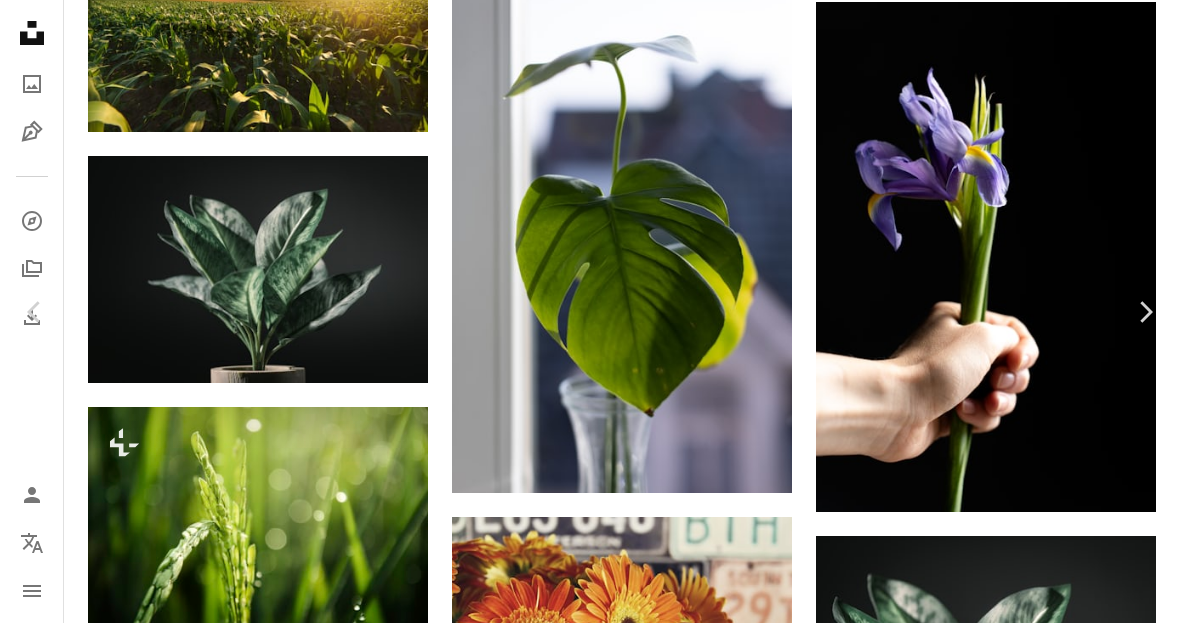 click at bounding box center [582, 5478] 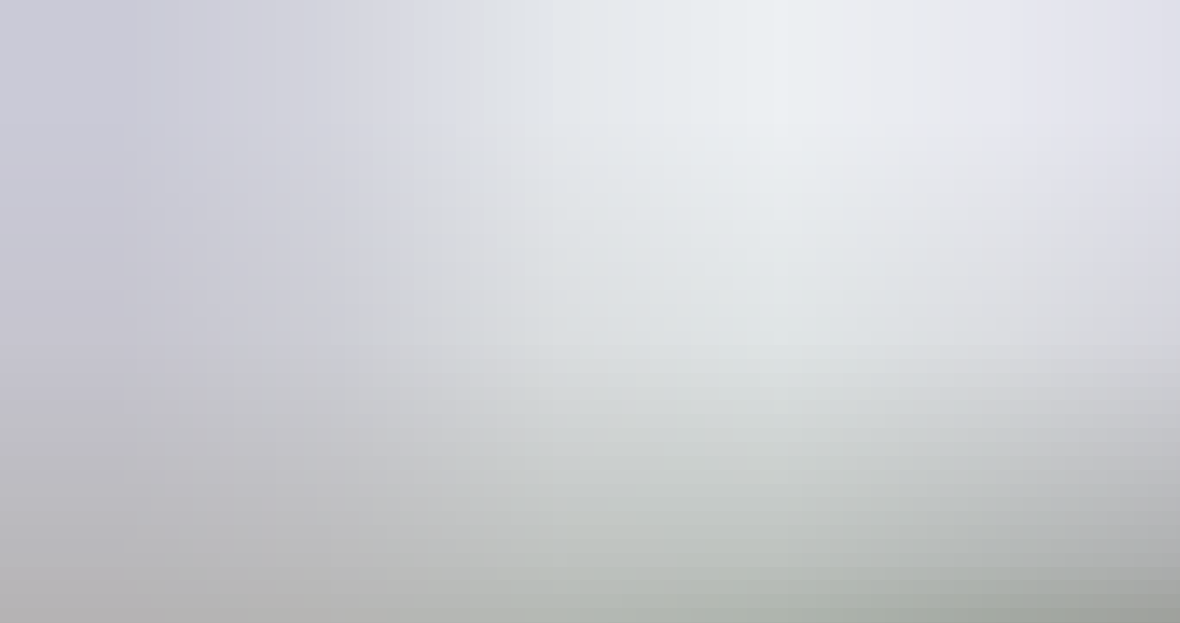 scroll, scrollTop: 529, scrollLeft: 0, axis: vertical 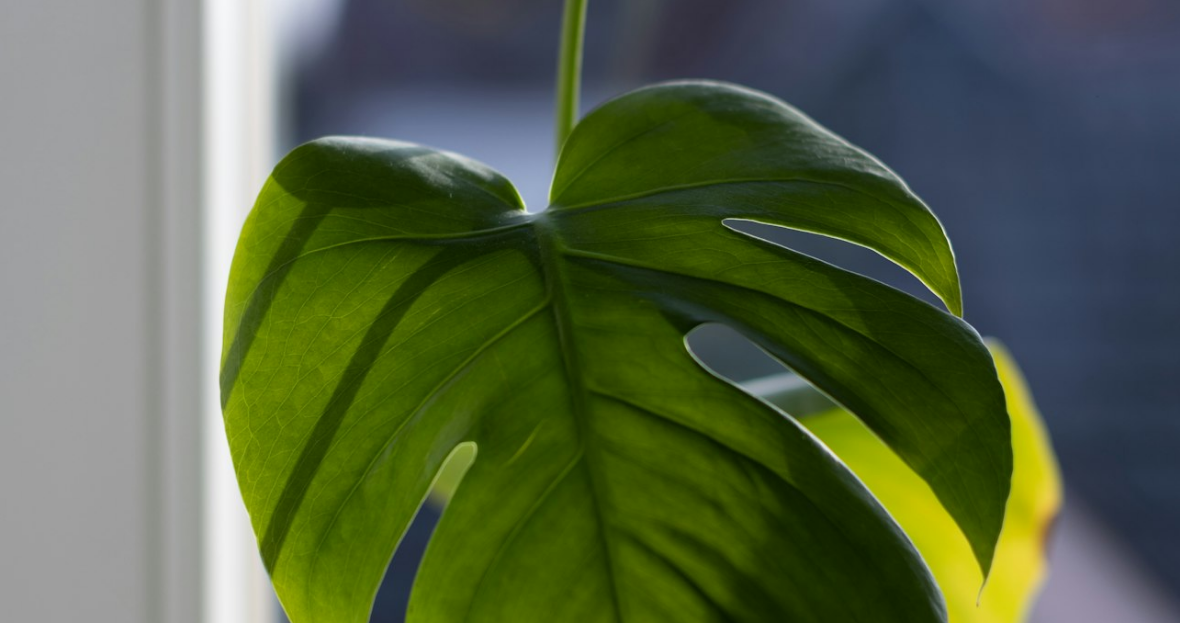 click at bounding box center [590, 356] 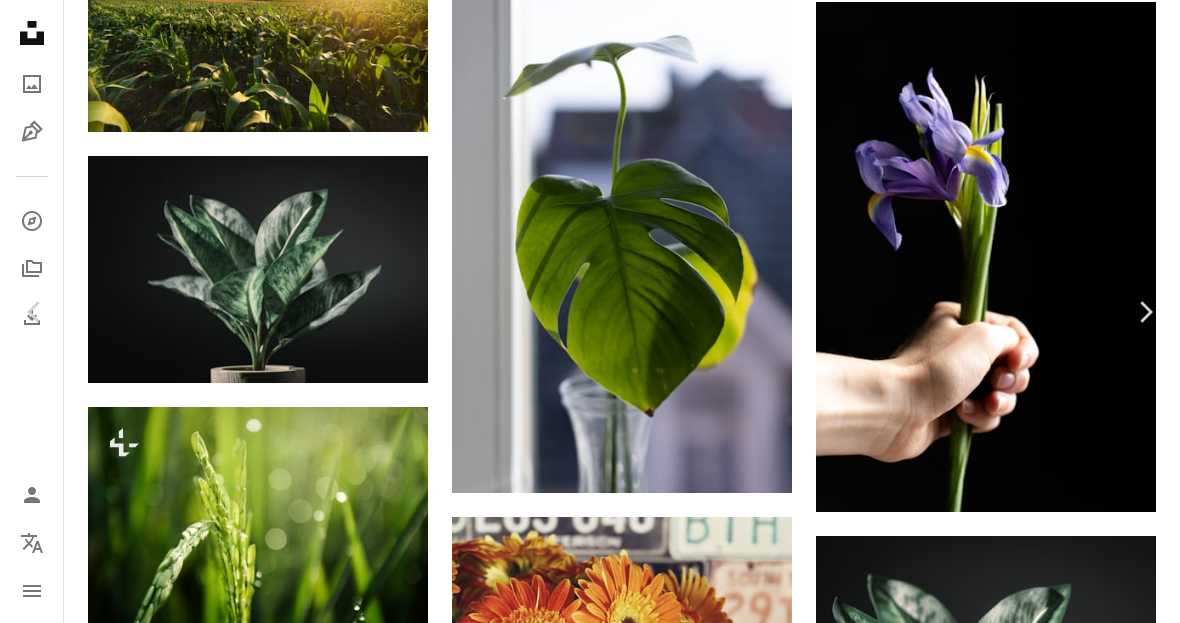 click on "An X shape" at bounding box center [20, 20] 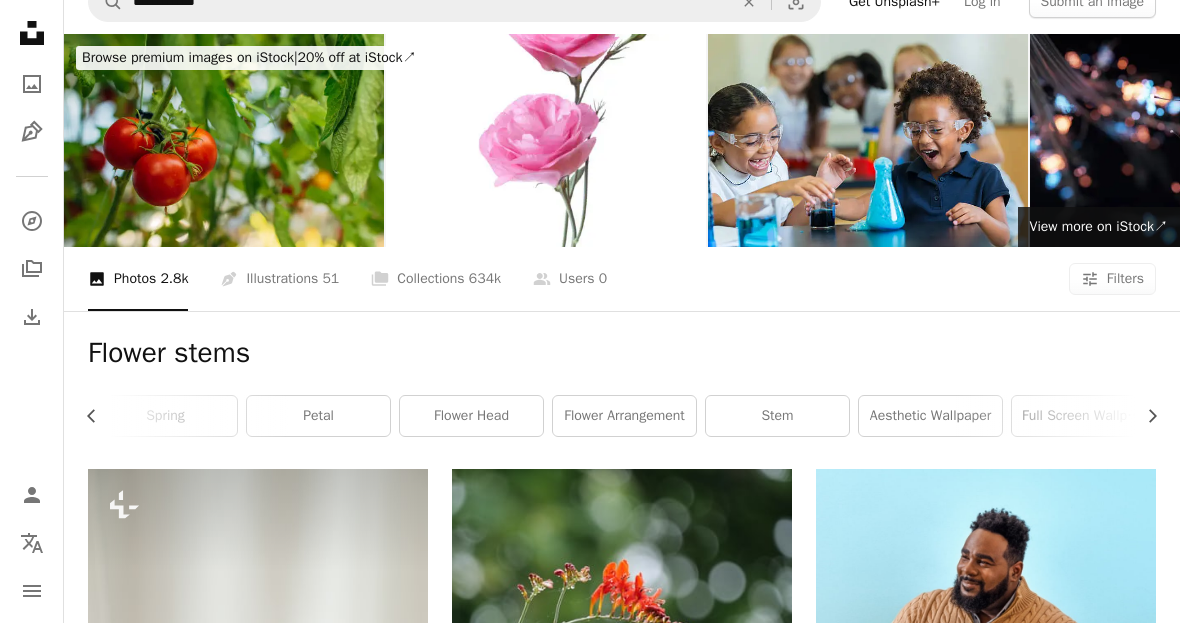 scroll, scrollTop: 33, scrollLeft: 0, axis: vertical 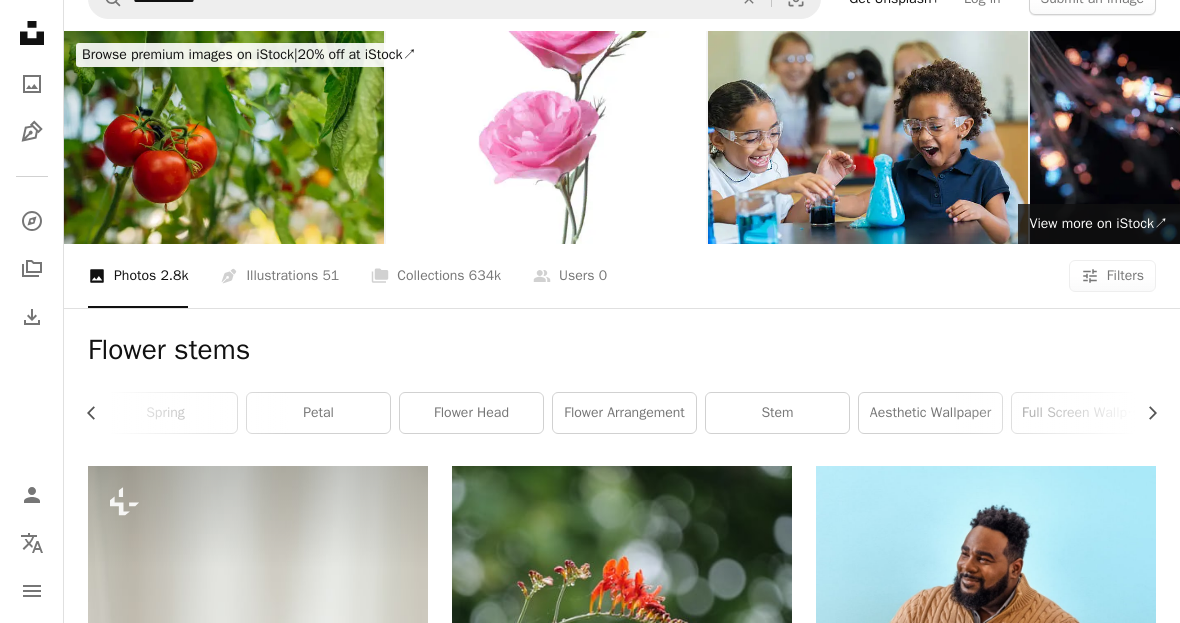 click on "aesthetic wallpaper" at bounding box center [930, 413] 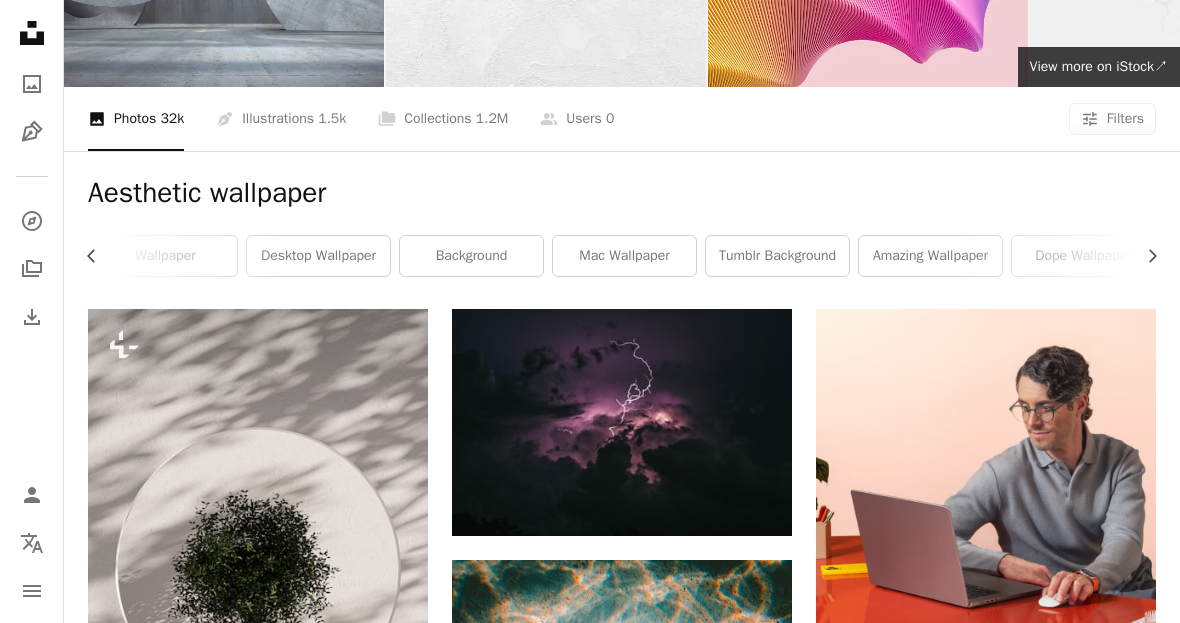 scroll, scrollTop: 0, scrollLeft: 0, axis: both 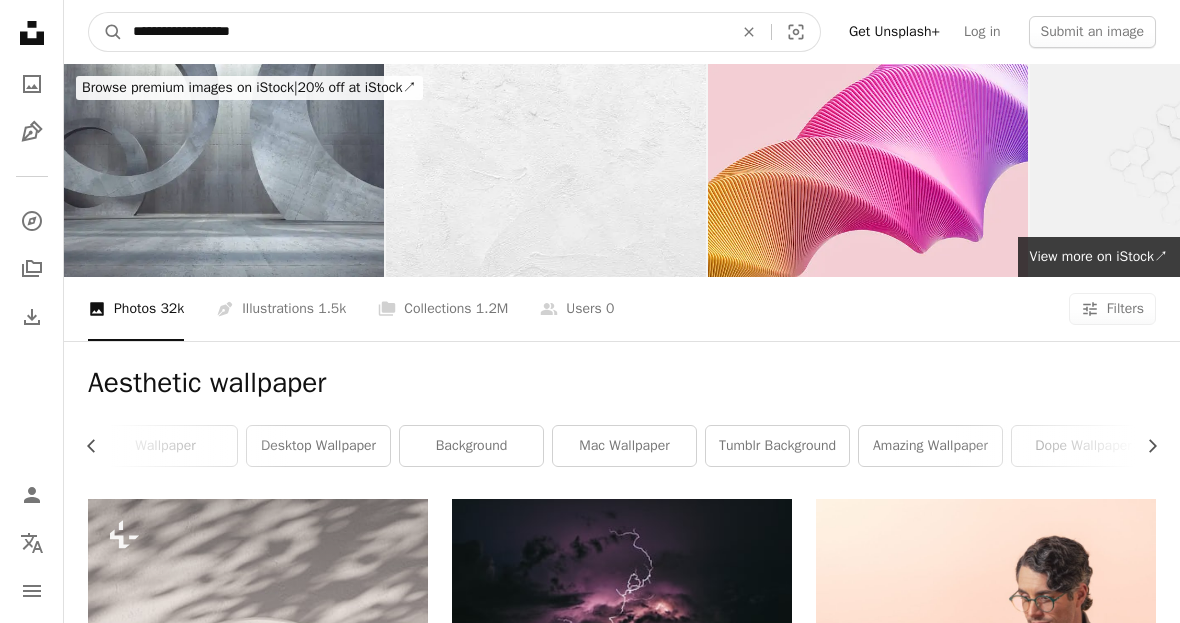click on "**********" at bounding box center [425, 32] 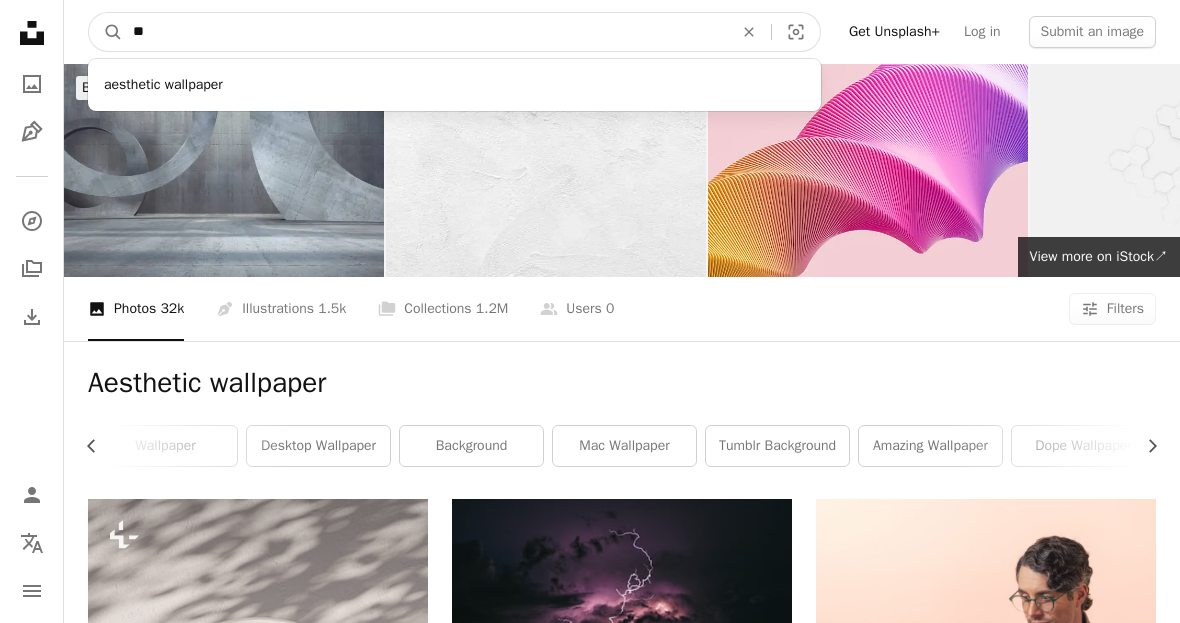 type on "*" 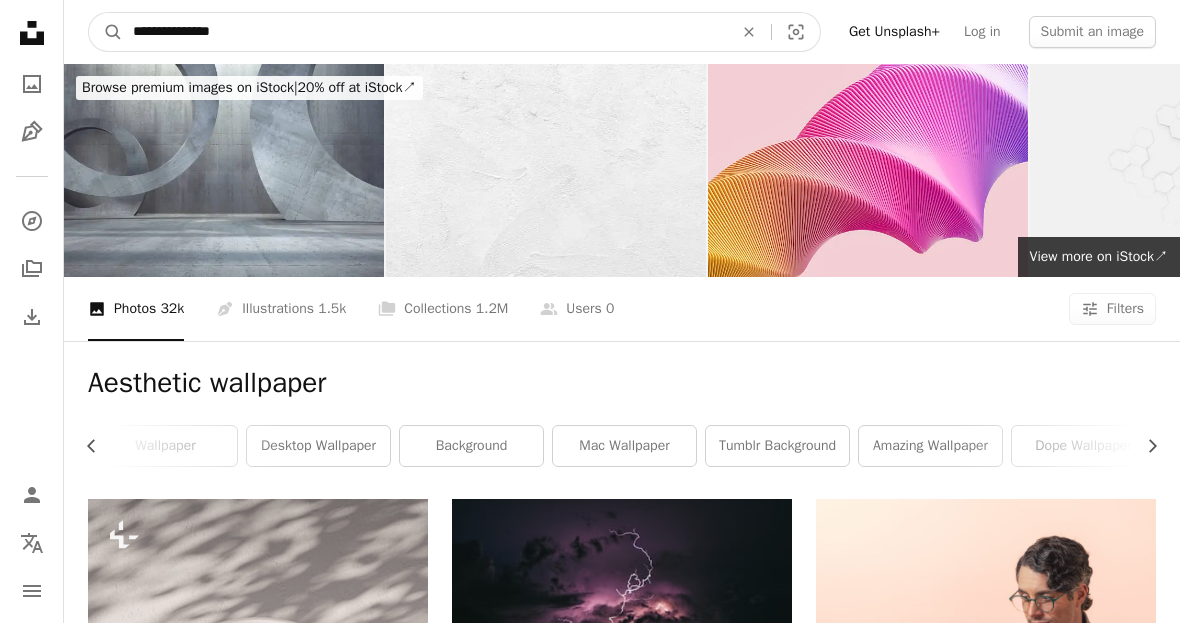 type on "**********" 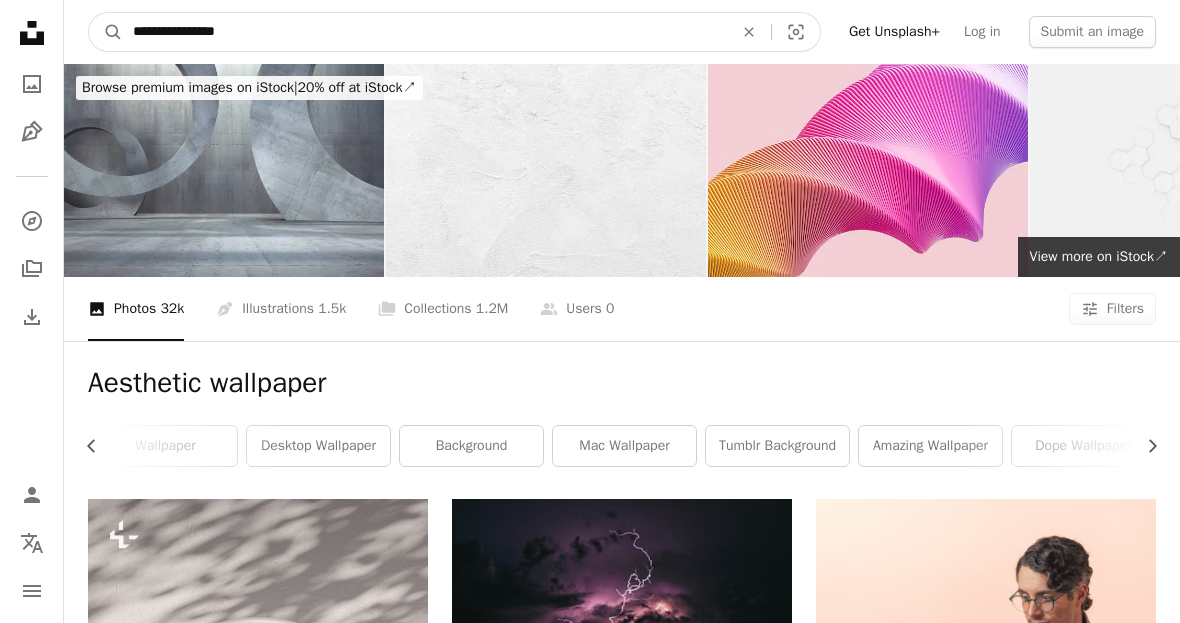 click on "A magnifying glass" at bounding box center (106, 32) 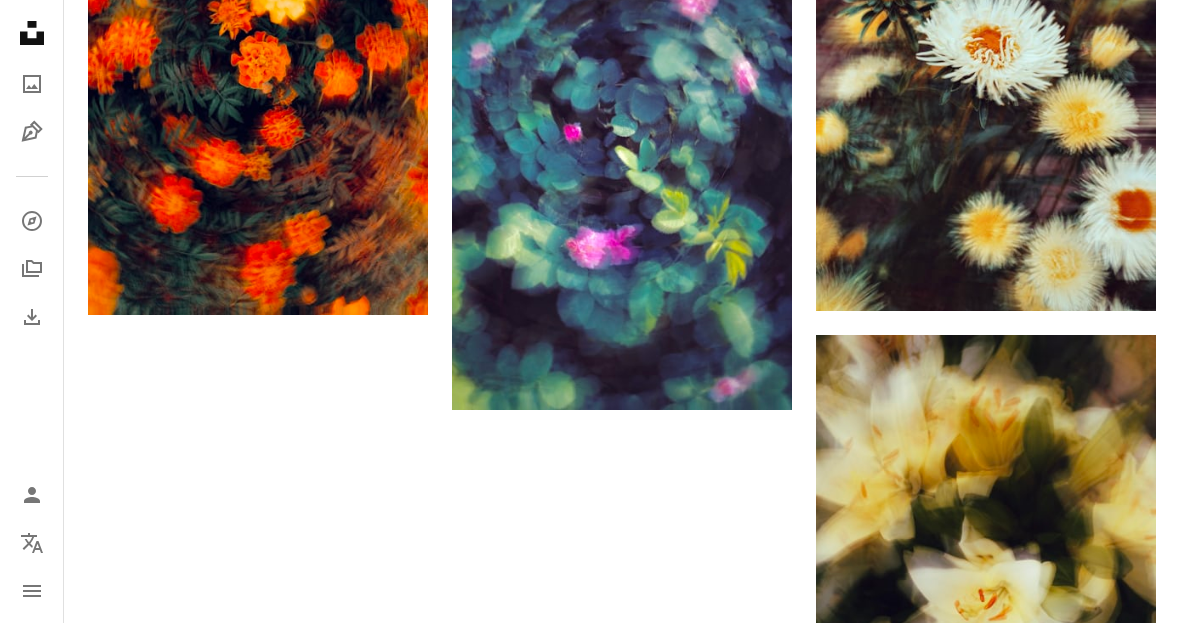scroll, scrollTop: 3081, scrollLeft: 0, axis: vertical 